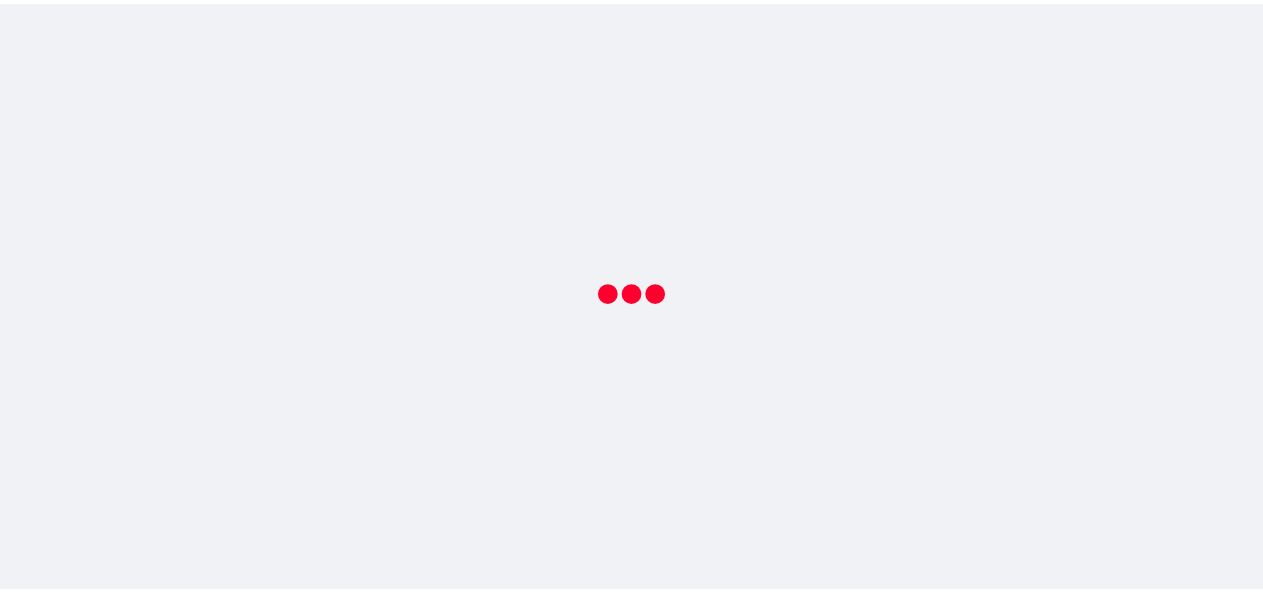 scroll, scrollTop: 0, scrollLeft: 0, axis: both 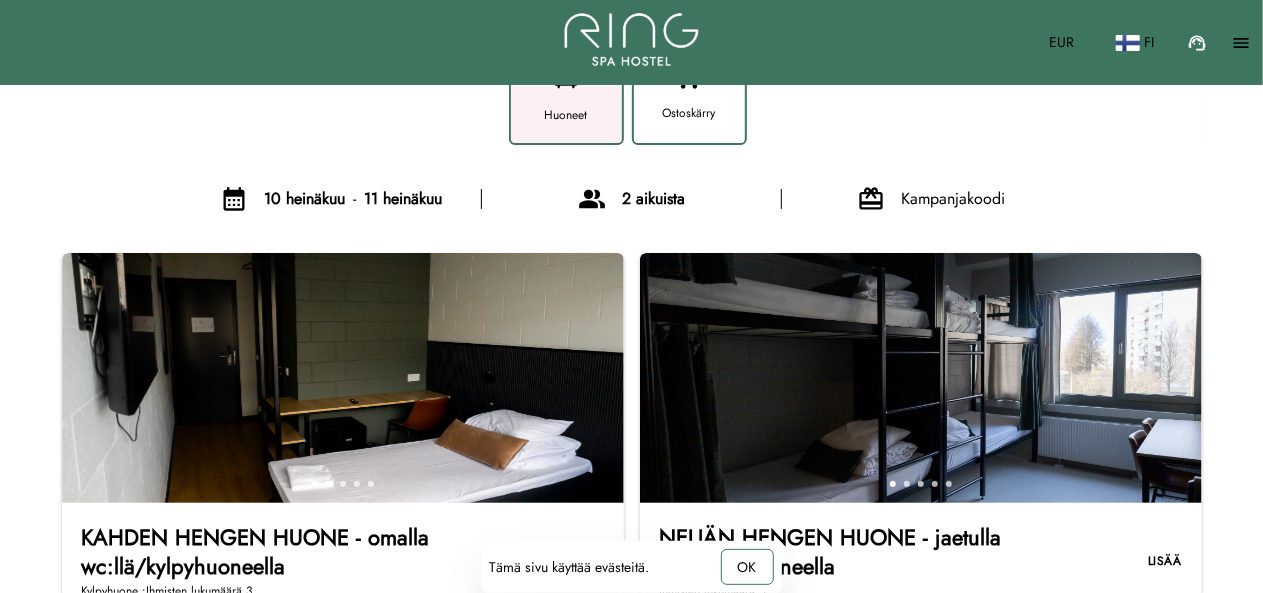 click on "[NUMBER] aikuista" at bounding box center (653, 198) 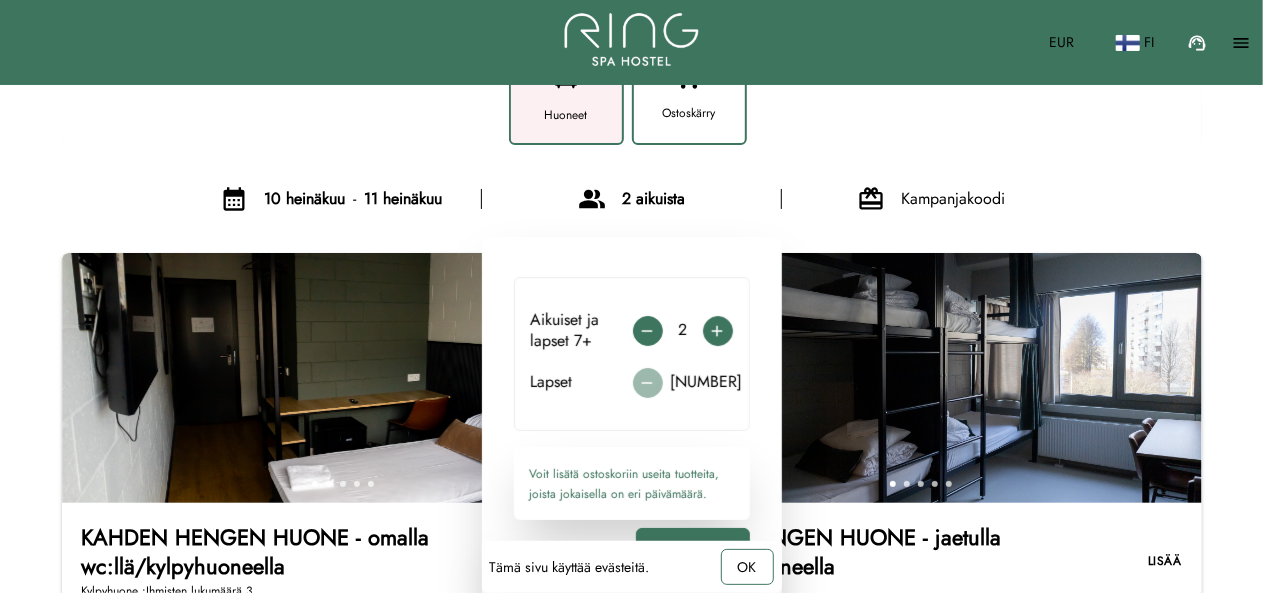 click on "add" at bounding box center (648, 383) 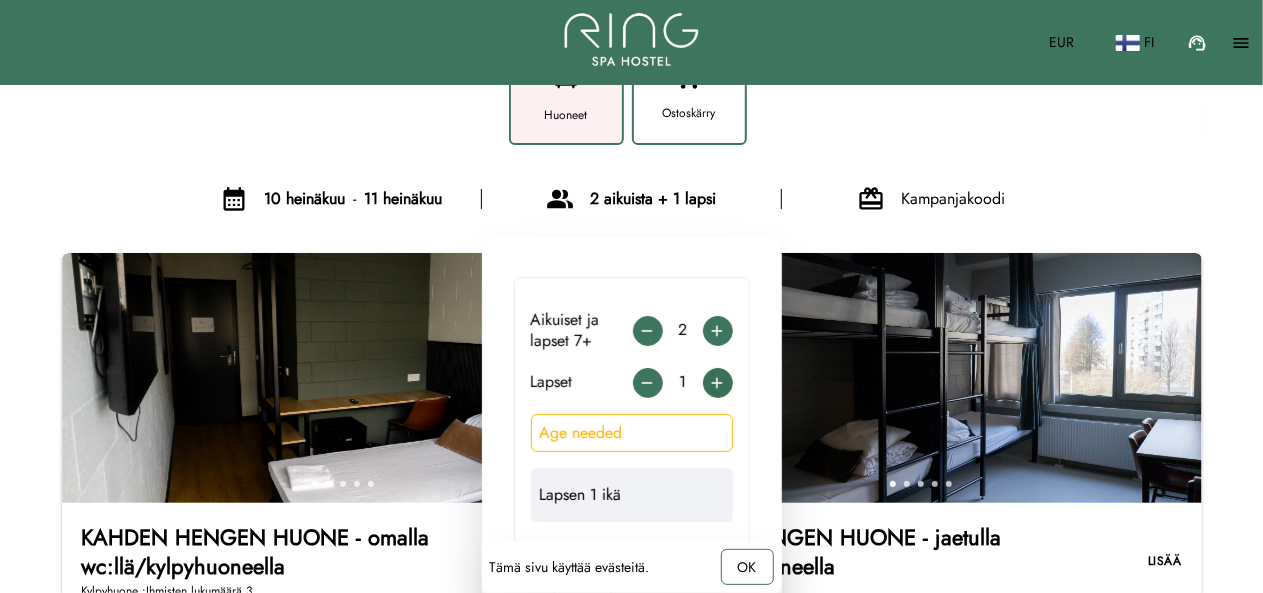 click on "add" at bounding box center [648, 383] 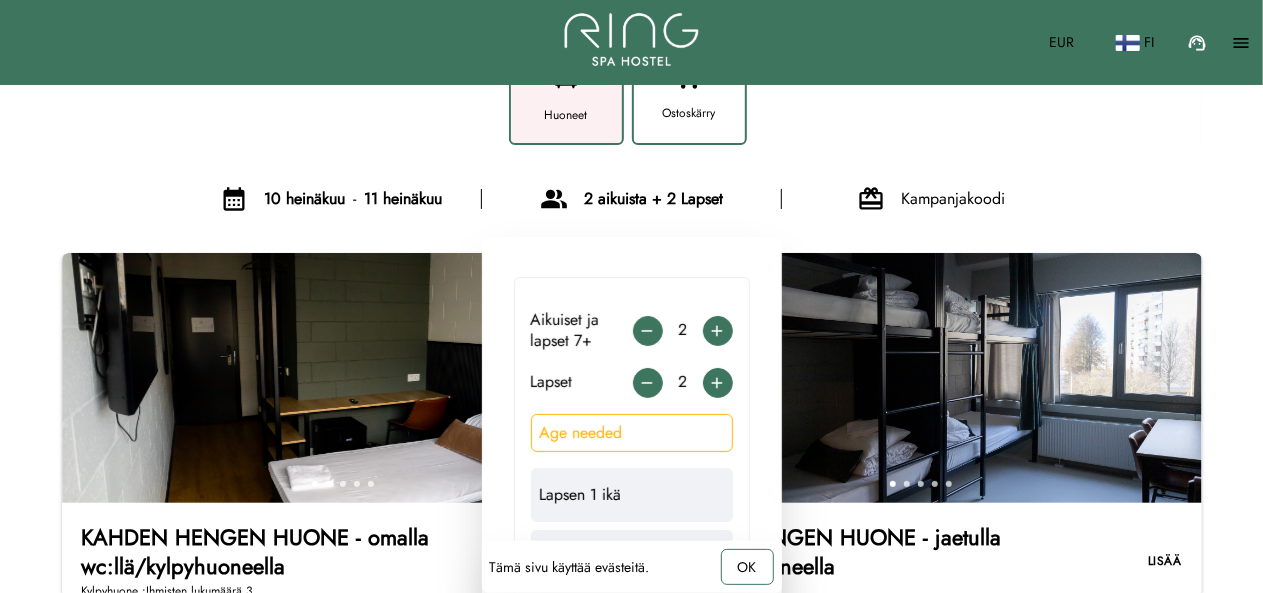 click on "Age needed" at bounding box center (632, 433) 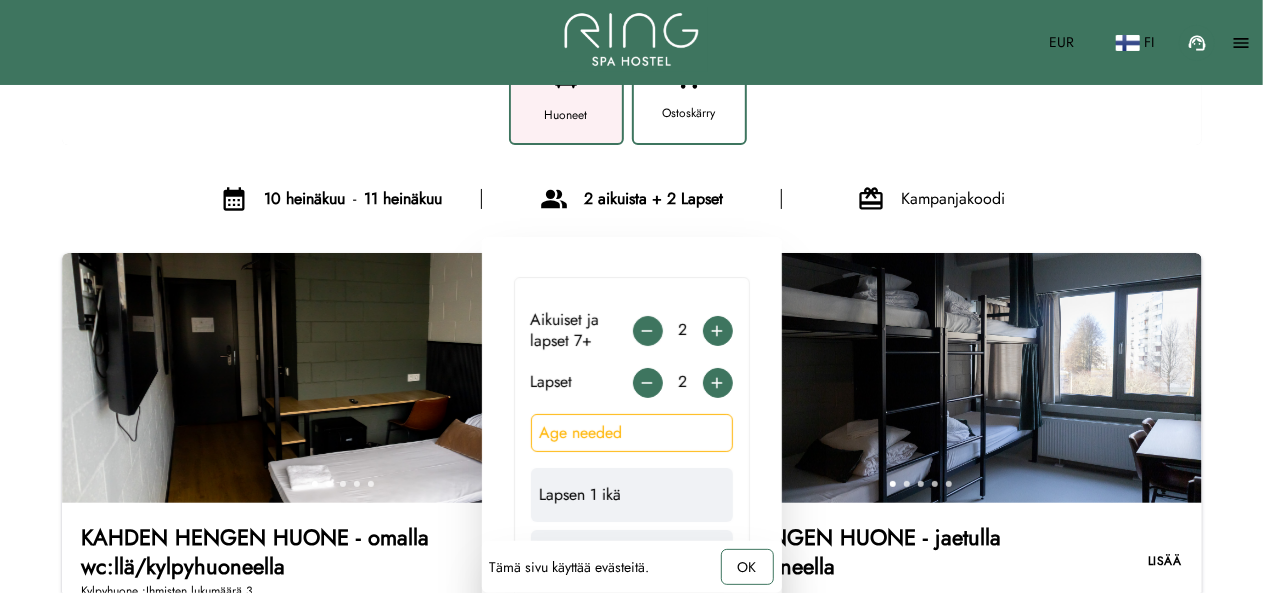 click on "Lapsen 1 ikä 0 1 2 3 4 5 6" at bounding box center [632, 495] 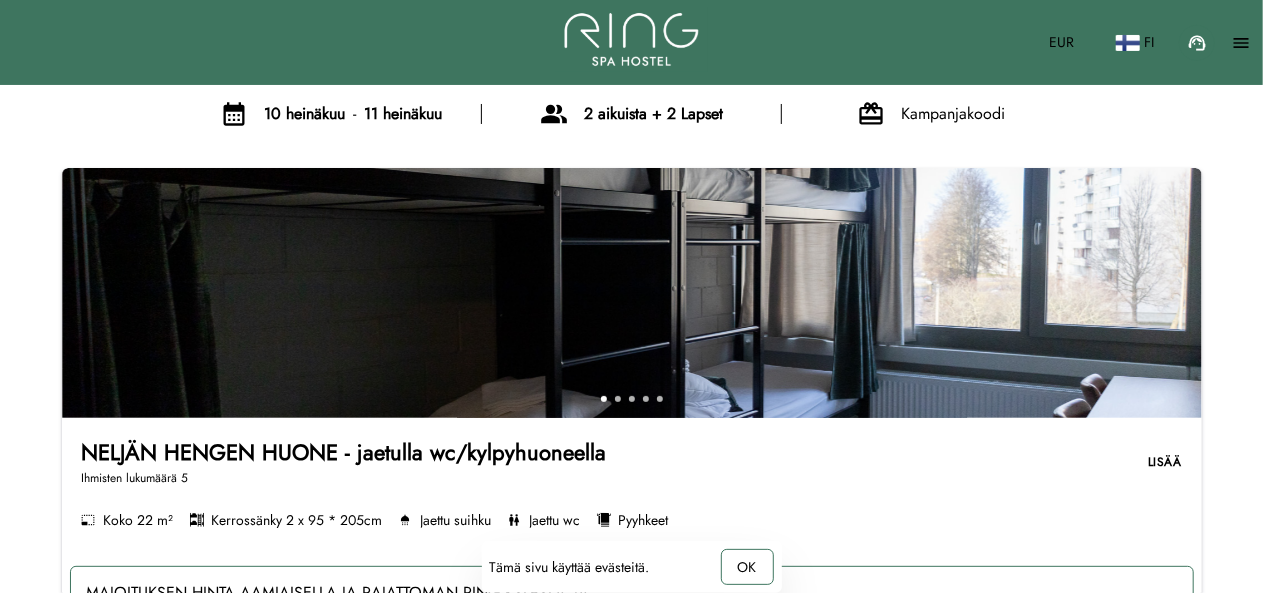 scroll, scrollTop: 215, scrollLeft: 0, axis: vertical 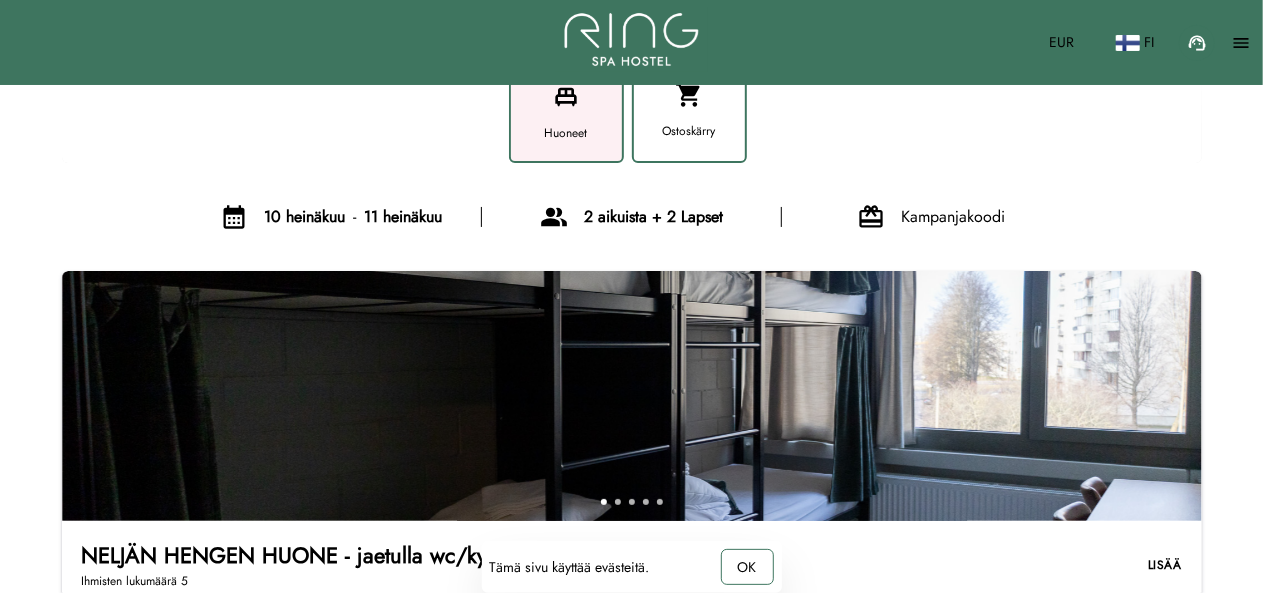 click on "2   aikuista + 2 Lapset" at bounding box center (653, 216) 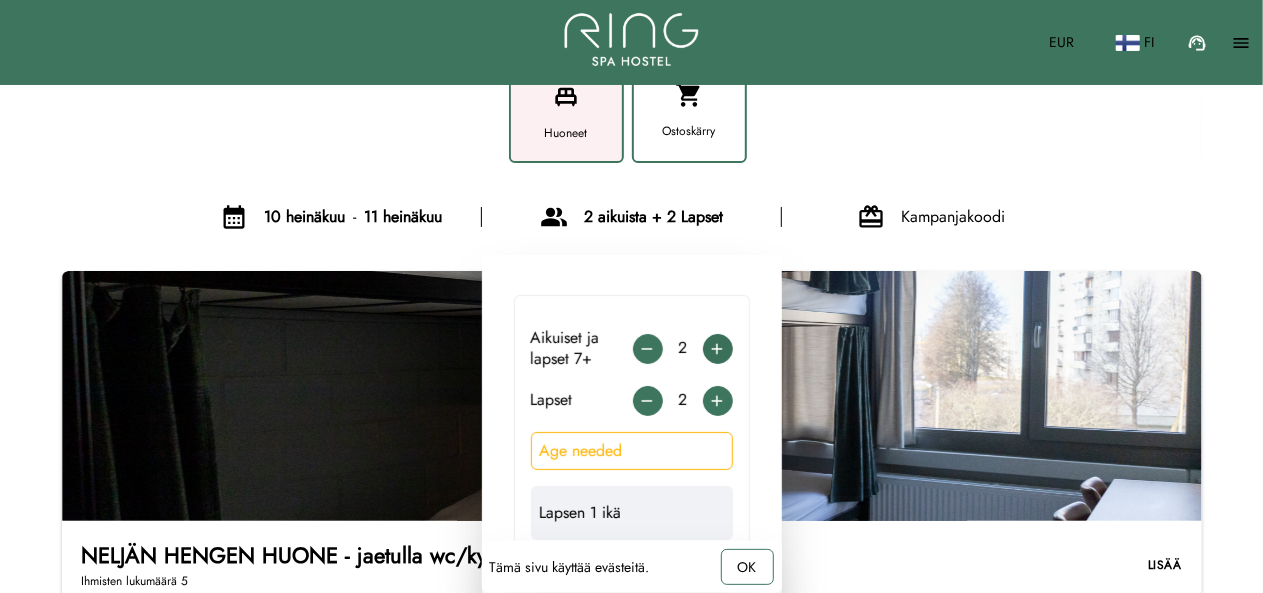 click on "add" at bounding box center (648, 349) 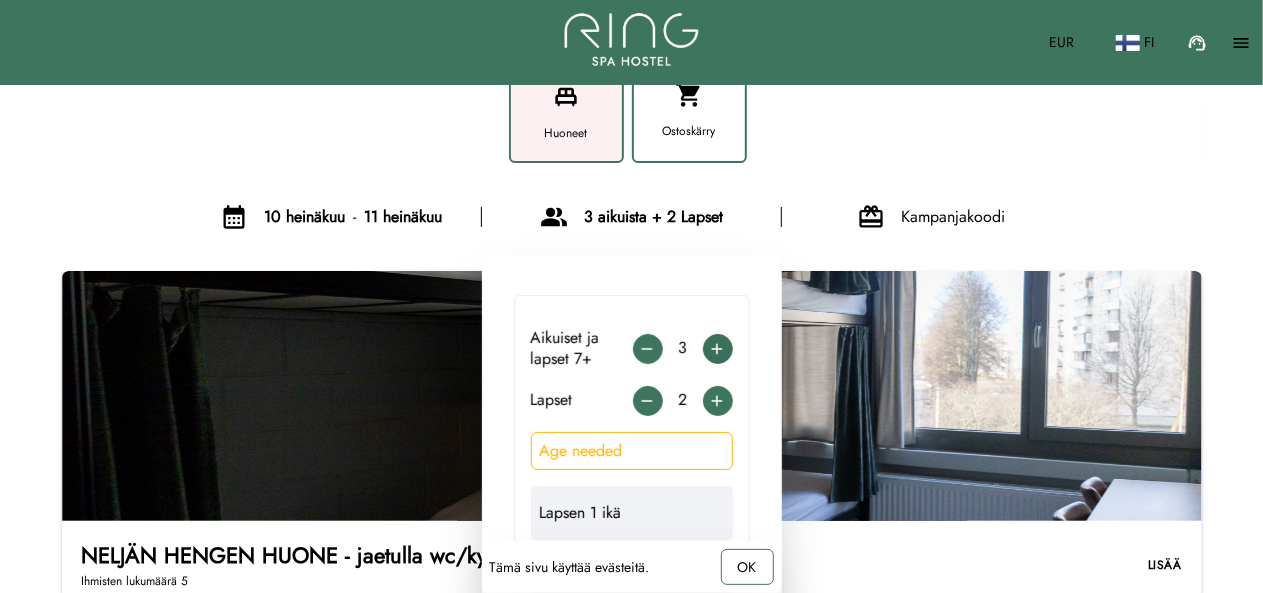 click on "add" at bounding box center [648, 349] 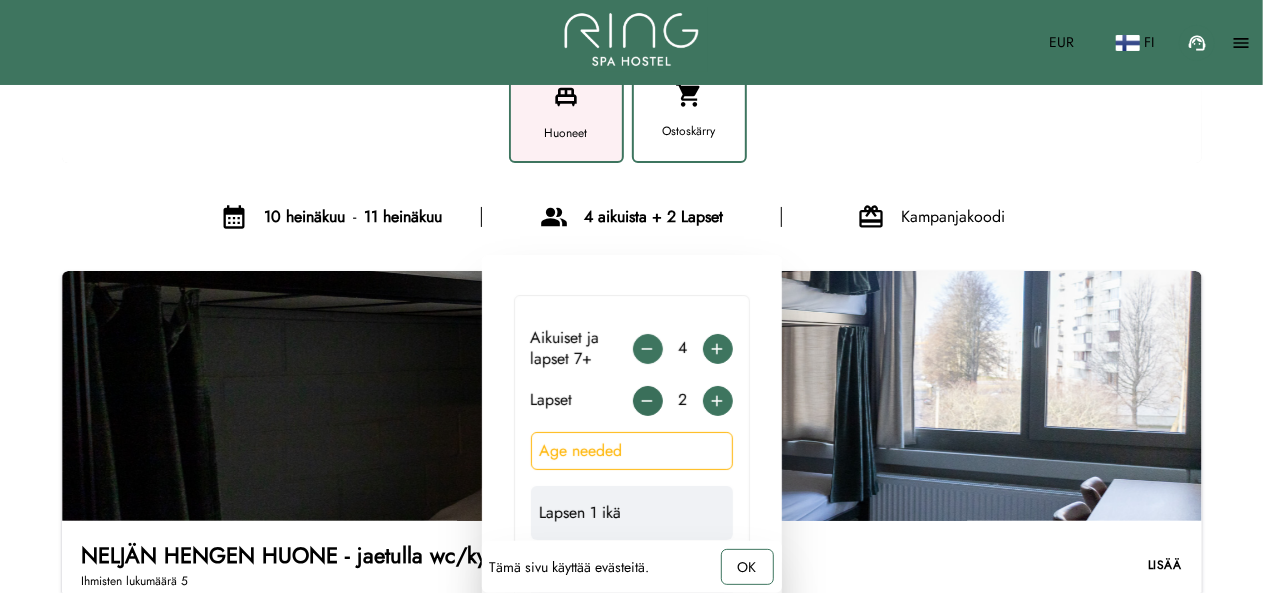 click on "remove" at bounding box center [648, 401] 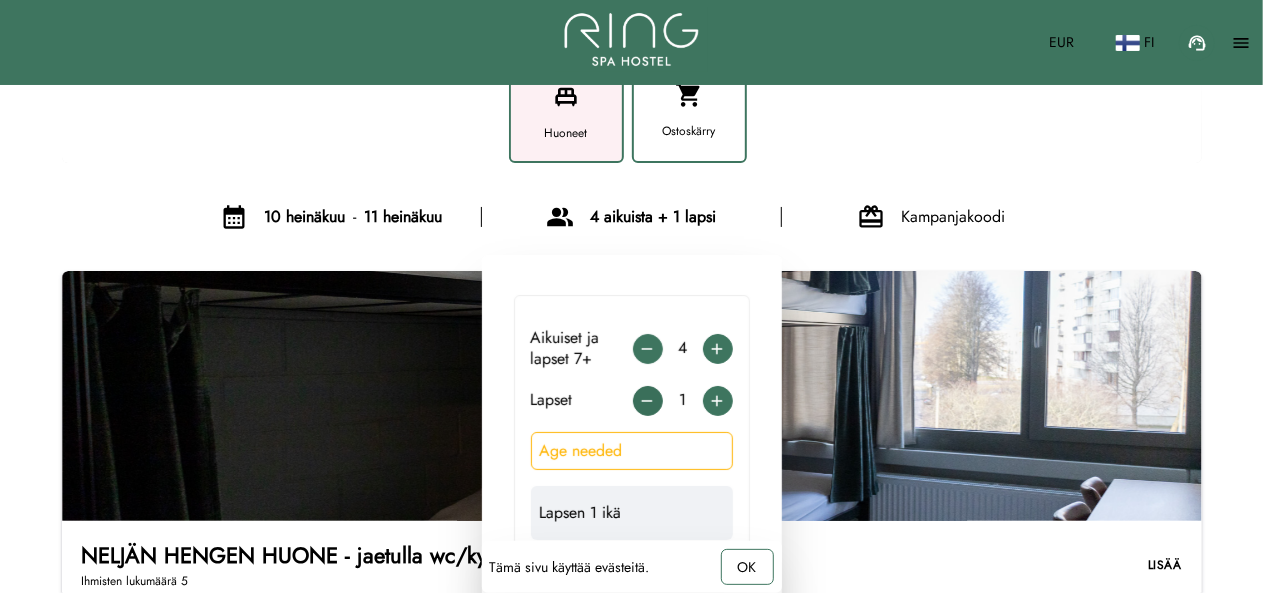 click on "remove" at bounding box center [648, 401] 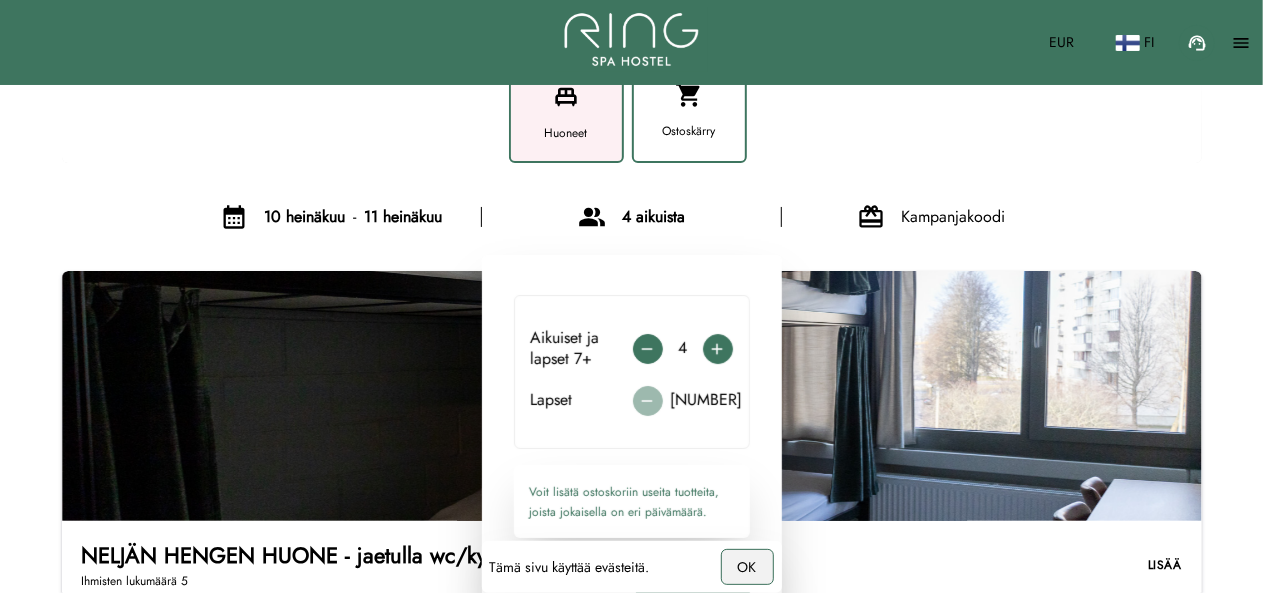click on "OK" at bounding box center (747, 567) 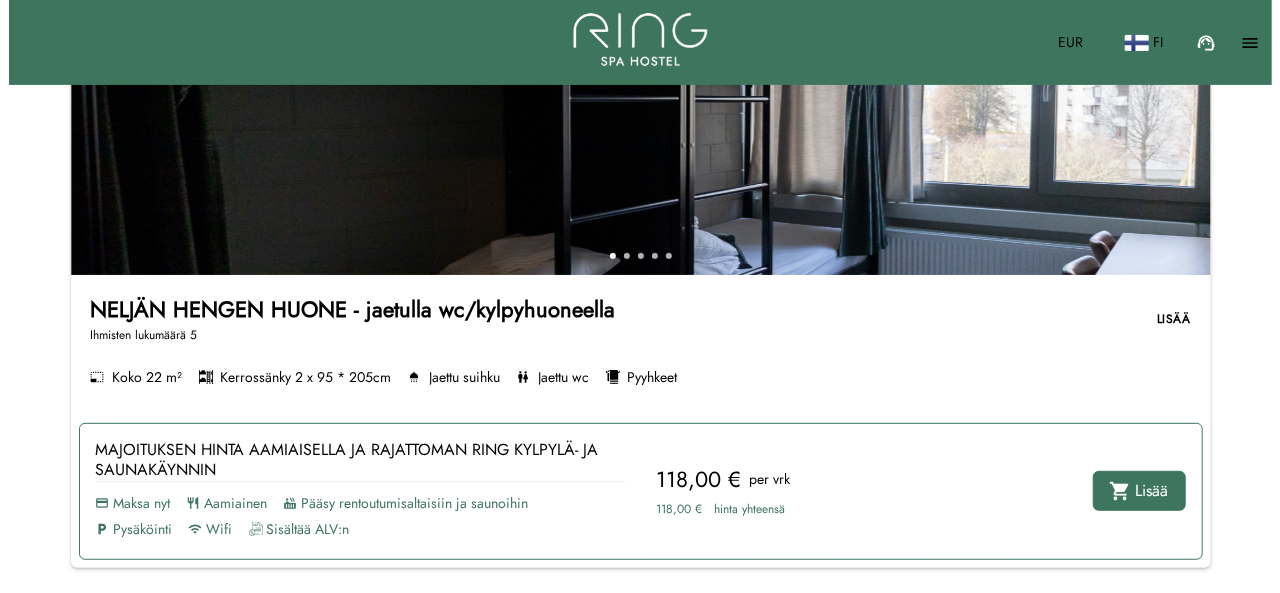 scroll, scrollTop: 286, scrollLeft: 0, axis: vertical 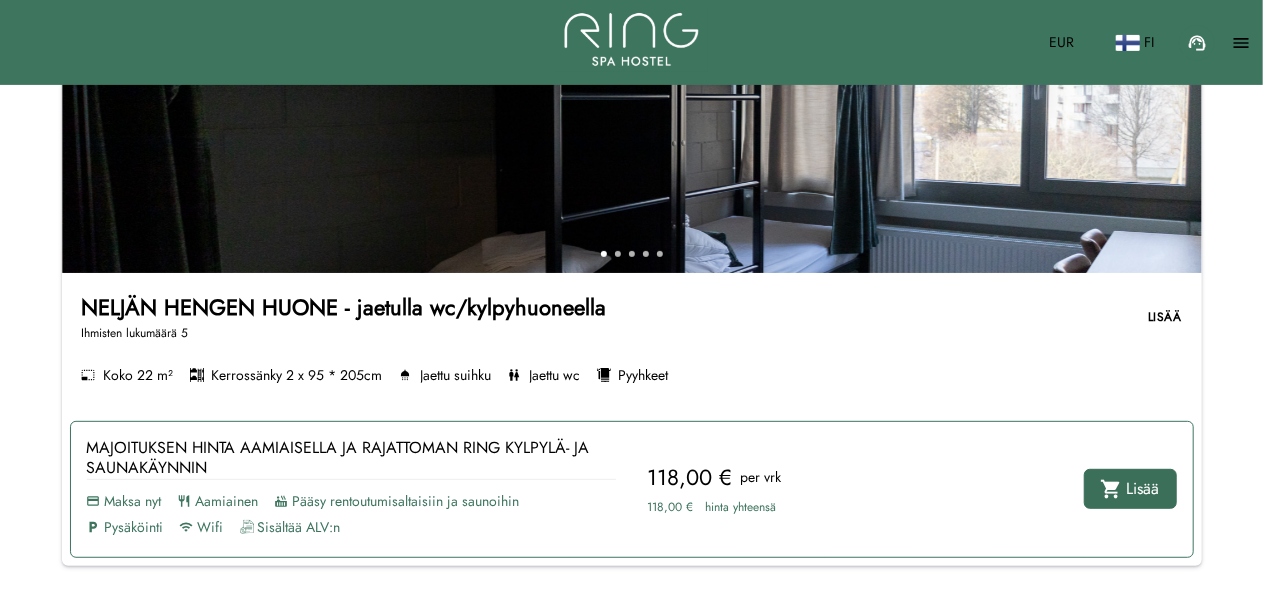 click on "Lisää" at bounding box center (1143, 488) 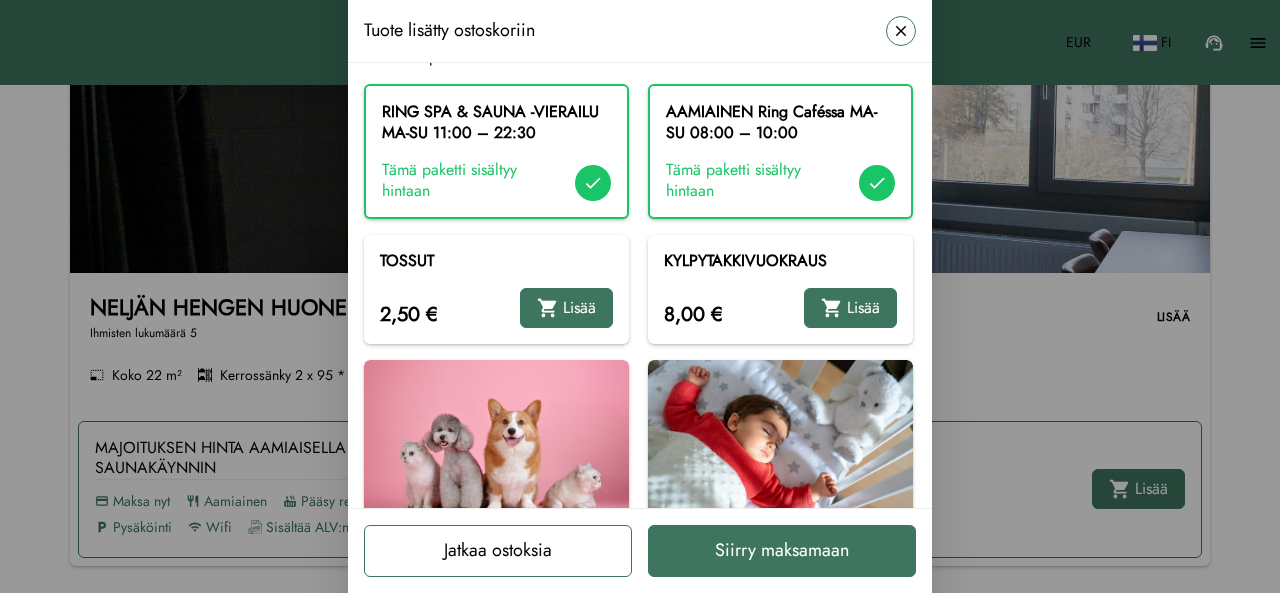 scroll, scrollTop: 127, scrollLeft: 0, axis: vertical 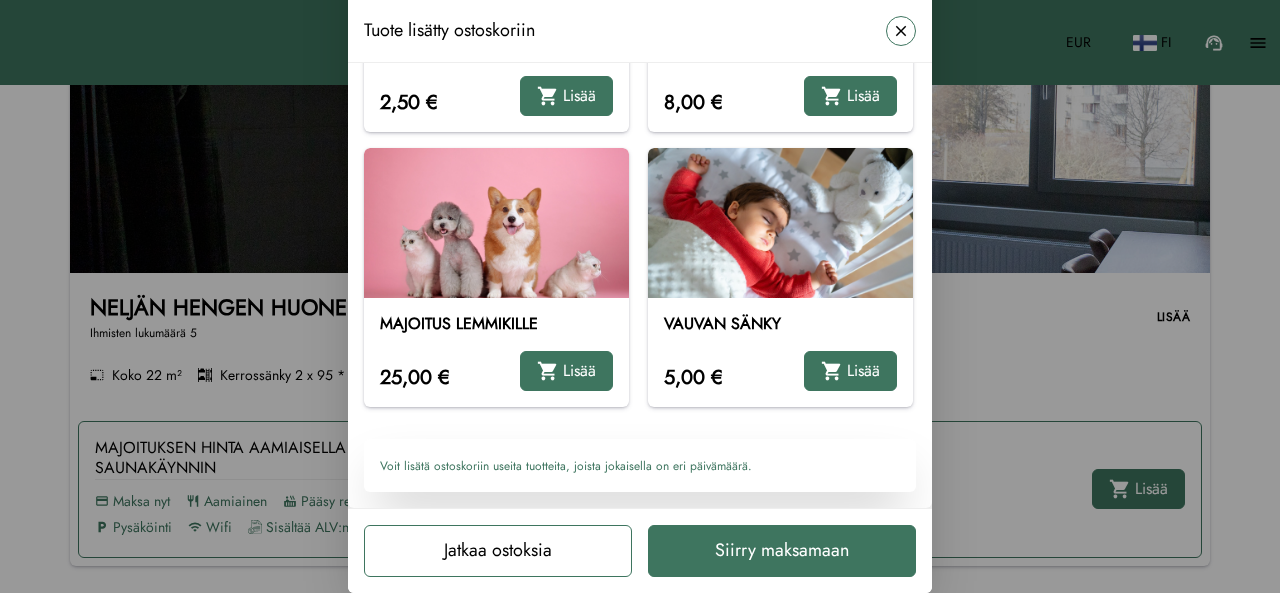 click at bounding box center (640, 296) 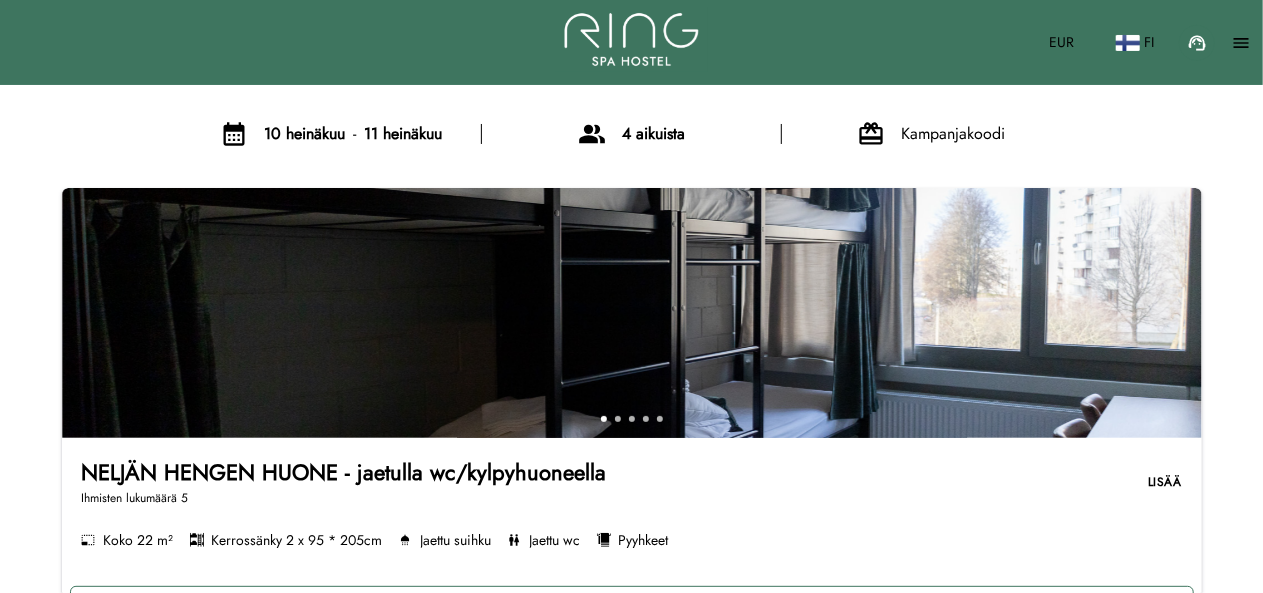 scroll, scrollTop: 119, scrollLeft: 0, axis: vertical 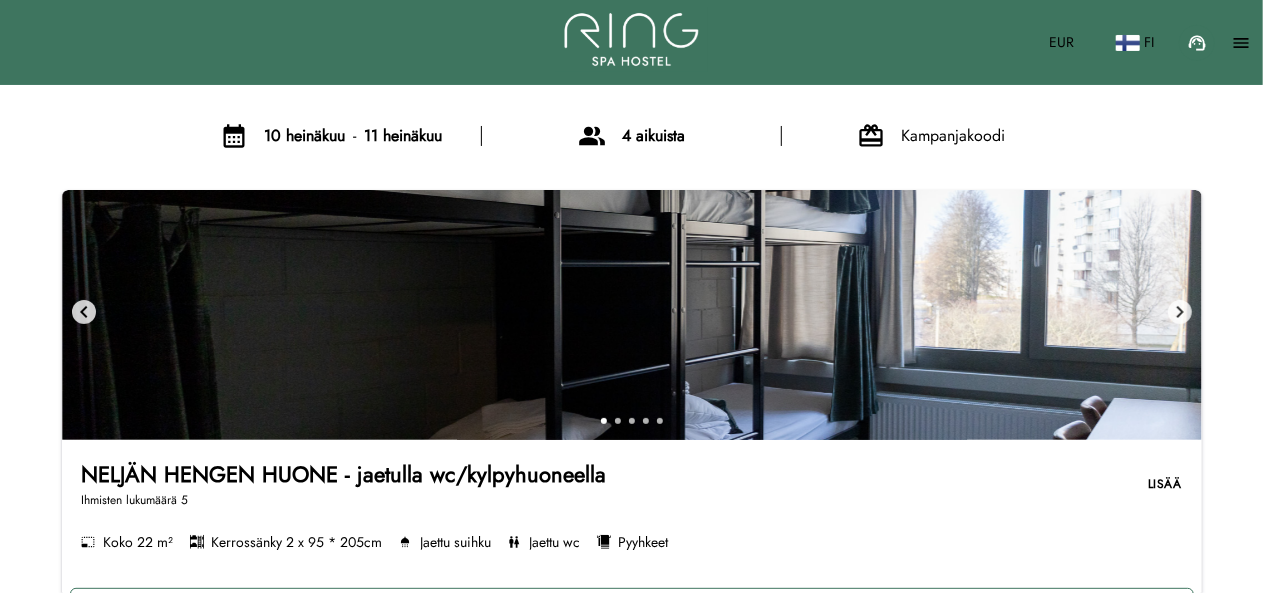 click at bounding box center (1180, 315) 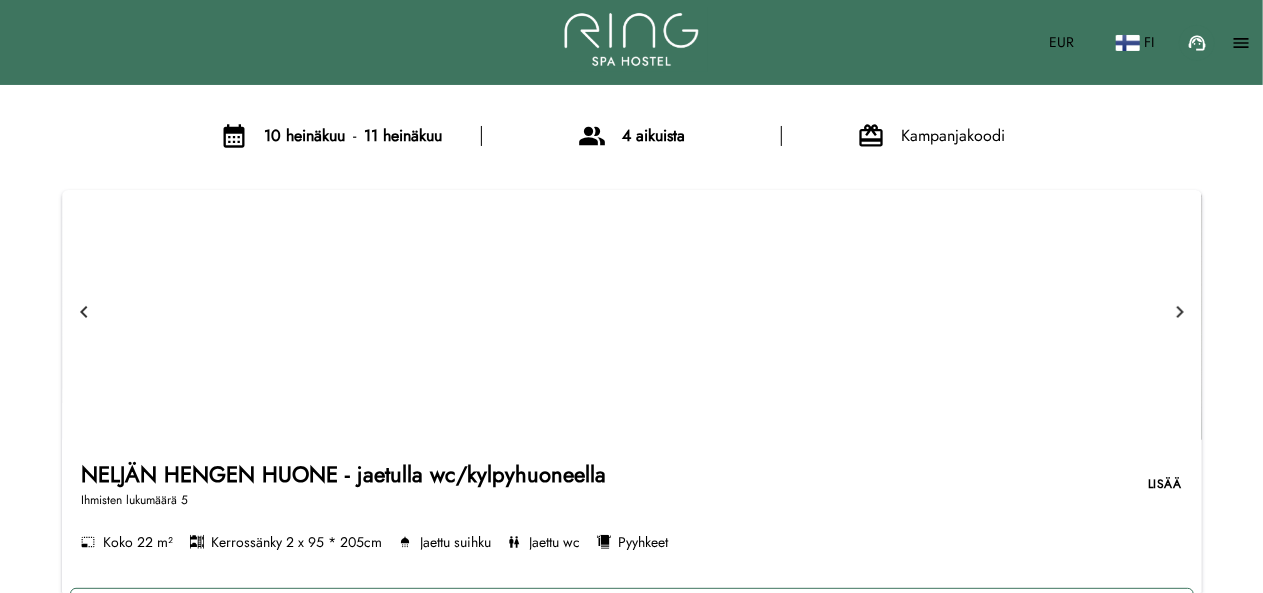 click at bounding box center (1180, 315) 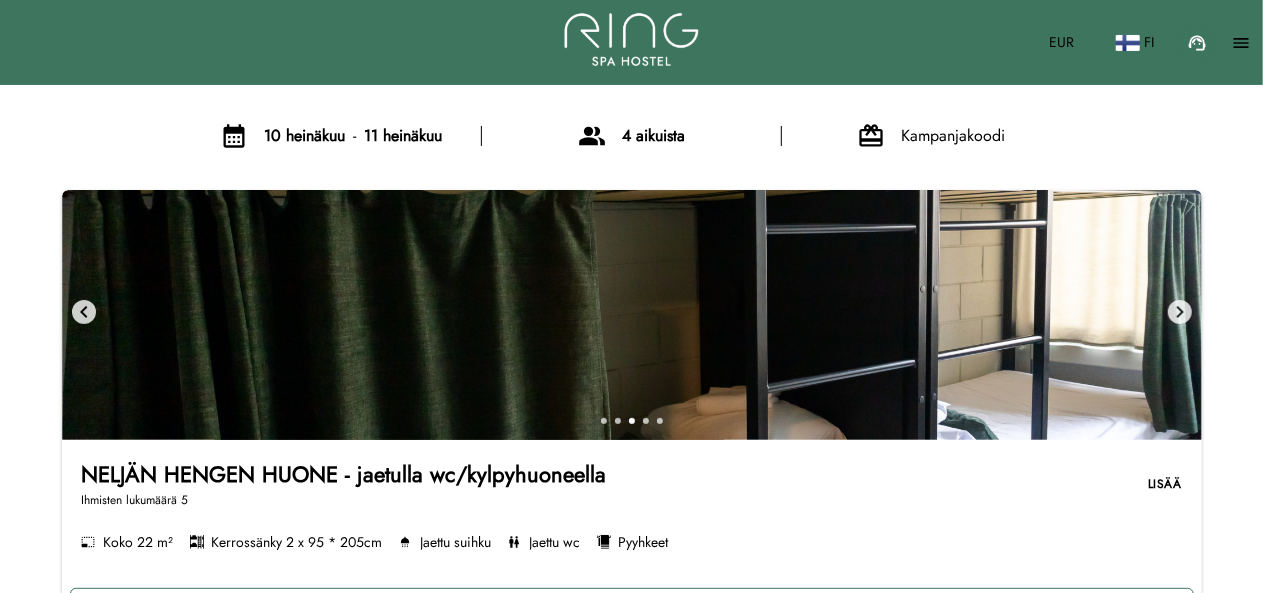 click at bounding box center [1180, 315] 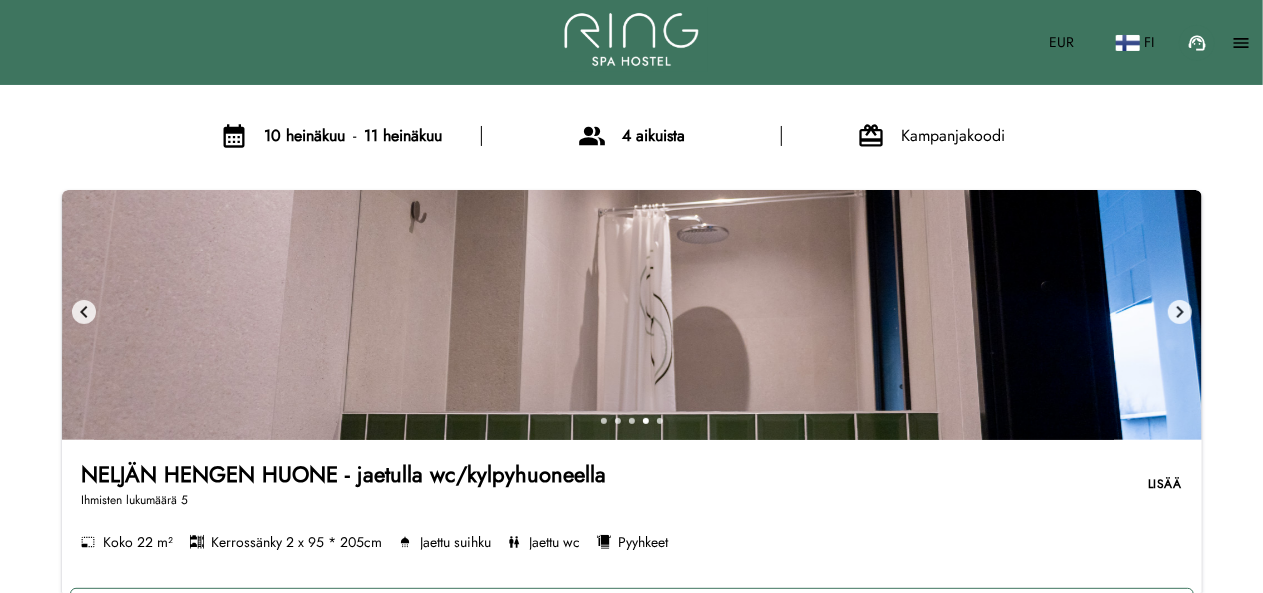 click at bounding box center (1180, 315) 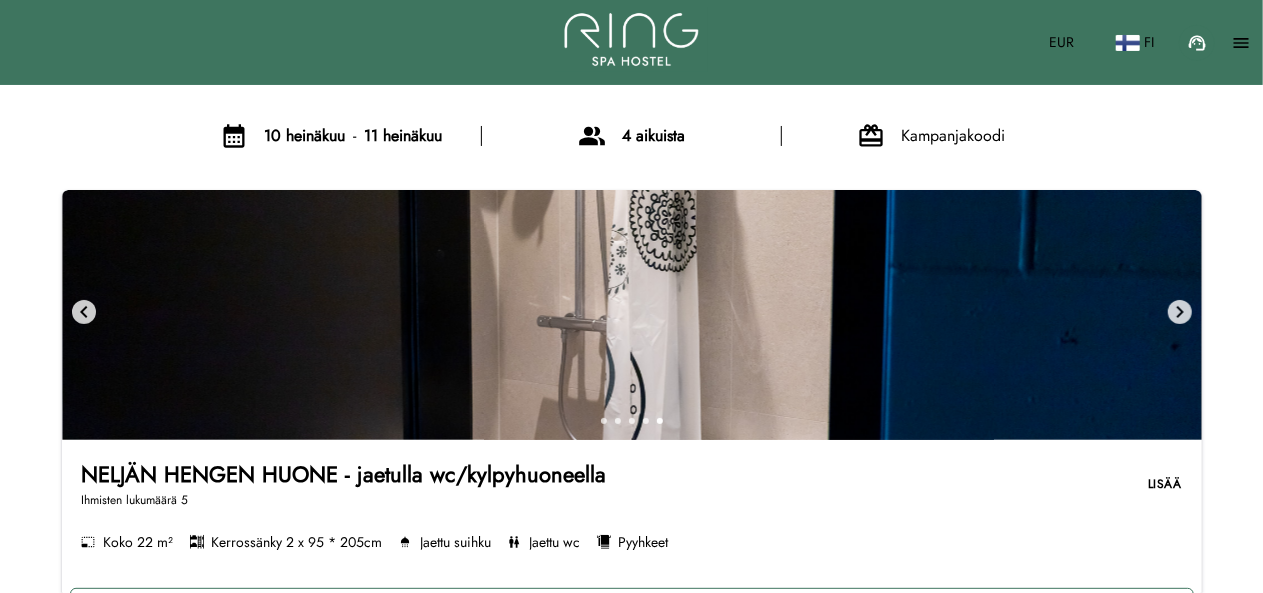 click at bounding box center [1180, 315] 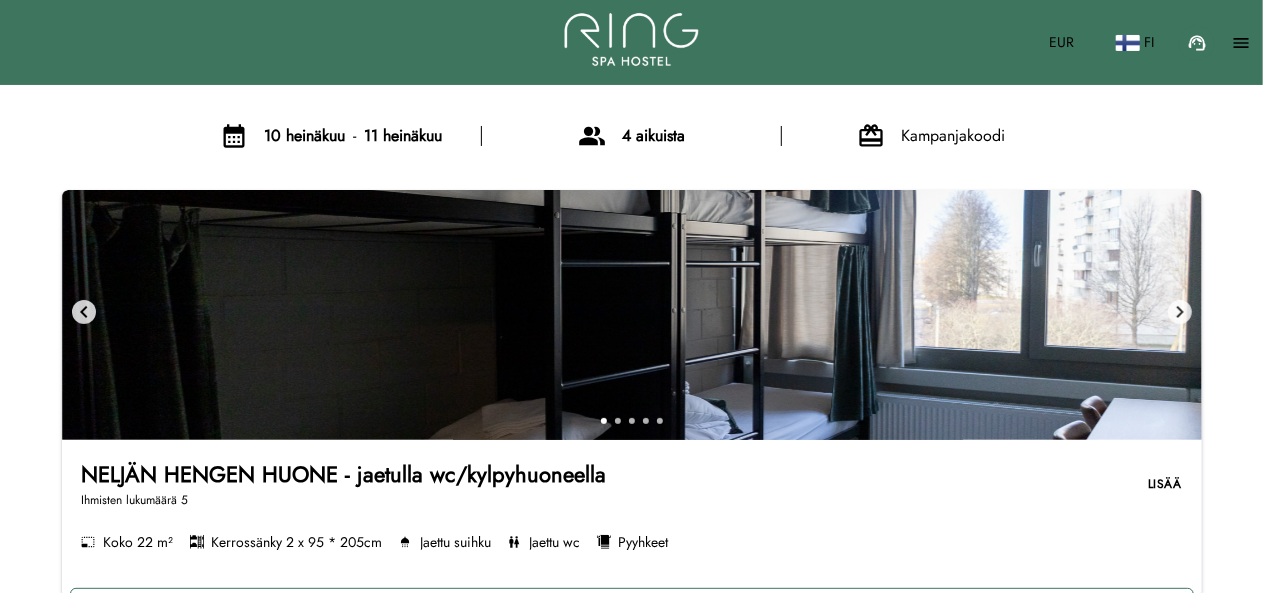 click at bounding box center [1180, 315] 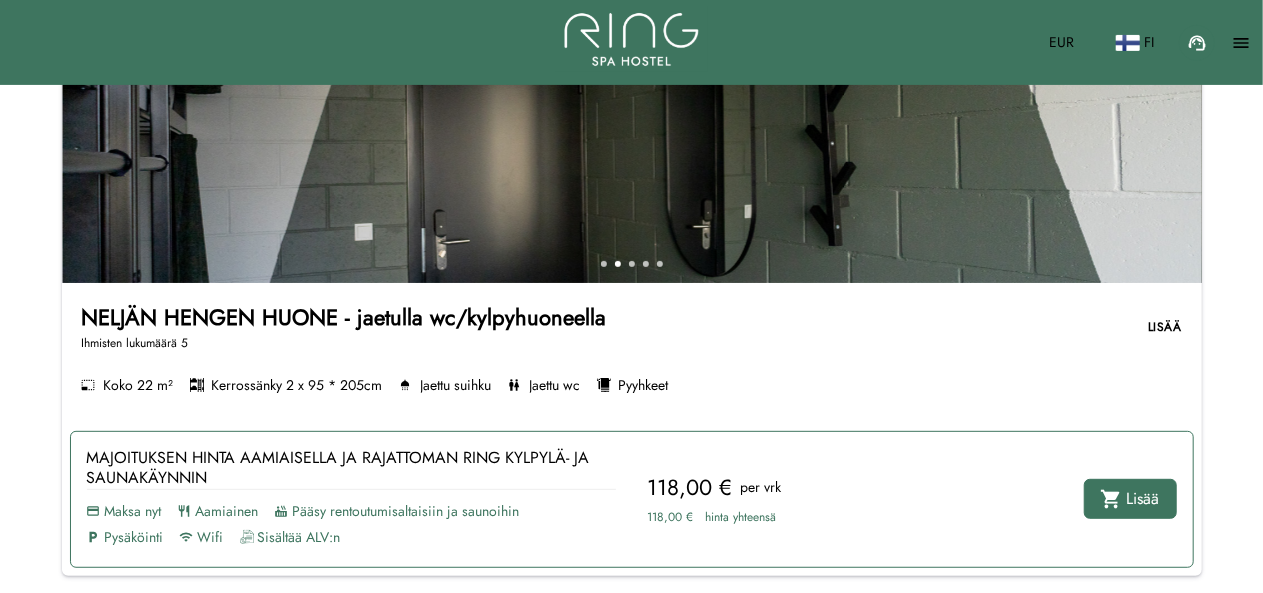 scroll, scrollTop: 278, scrollLeft: 0, axis: vertical 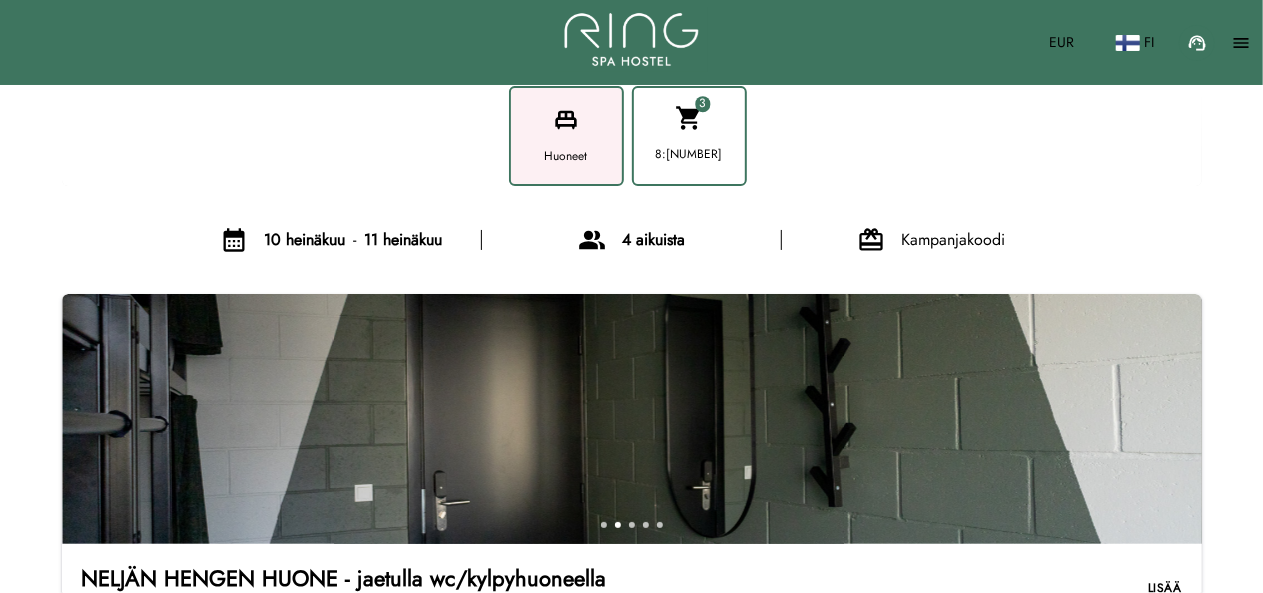 click on "10 heinäkuu - 11 heinäkuu" at bounding box center [354, 240] 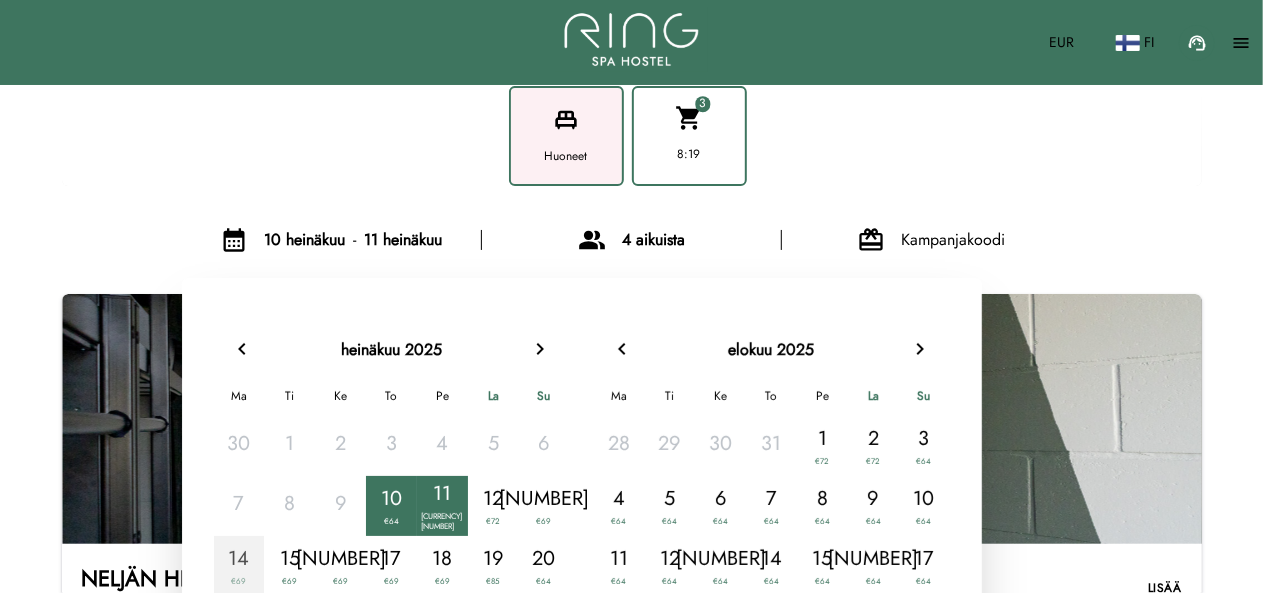 click on "14" at bounding box center [391, 499] 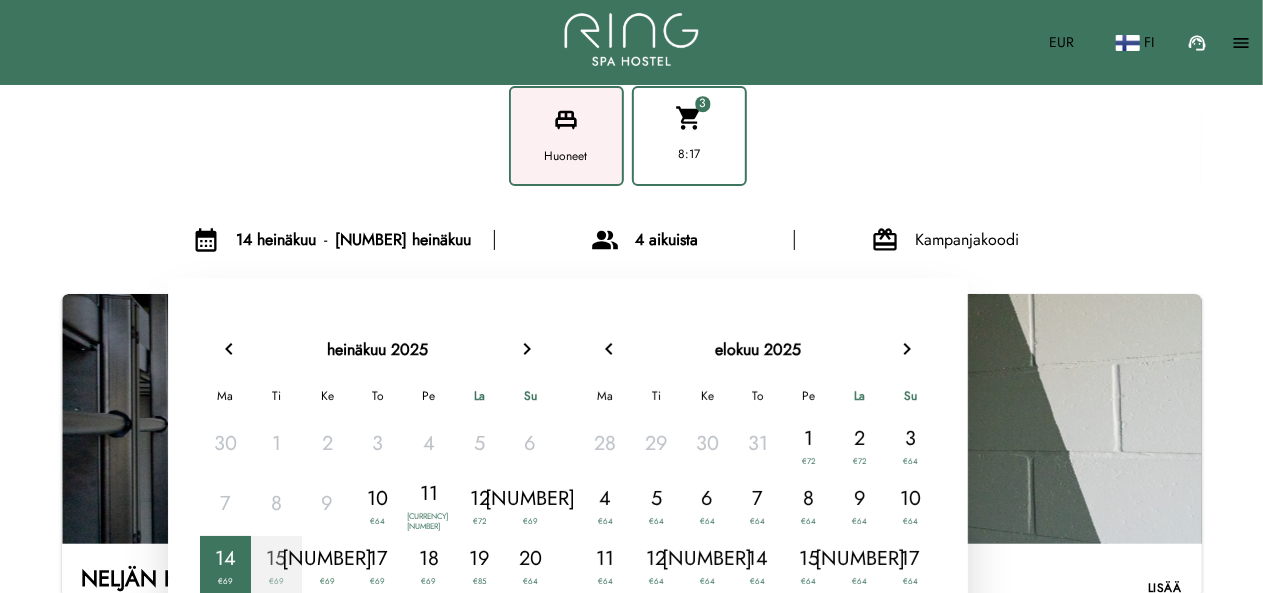 click on "15" at bounding box center (377, 499) 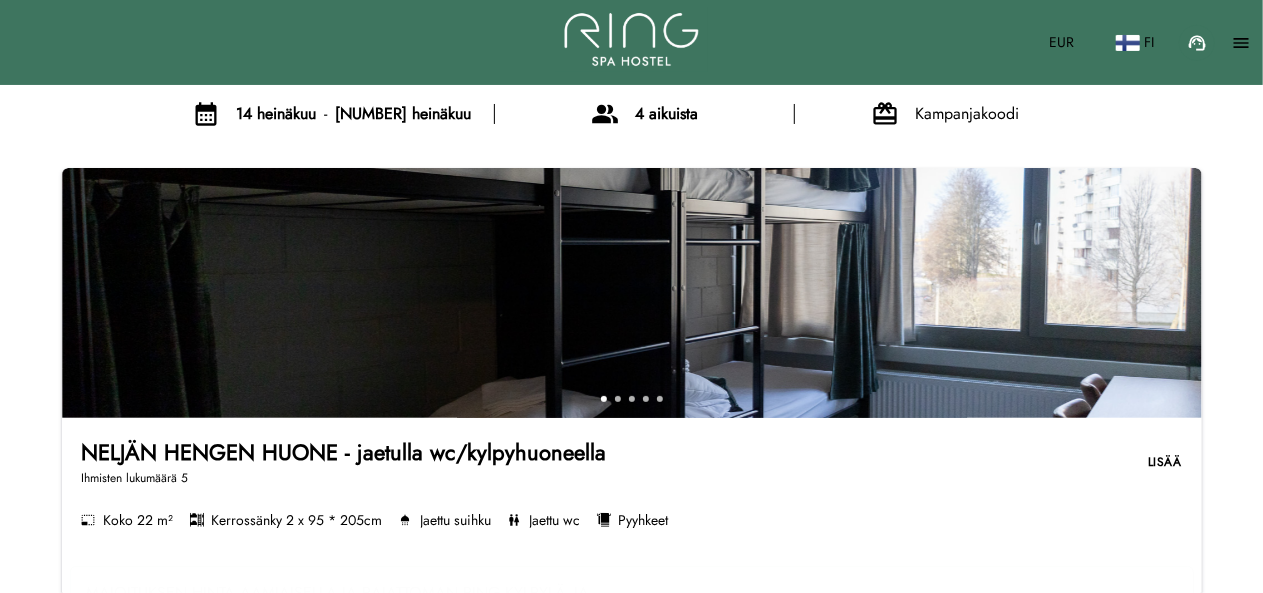 scroll, scrollTop: 253, scrollLeft: 0, axis: vertical 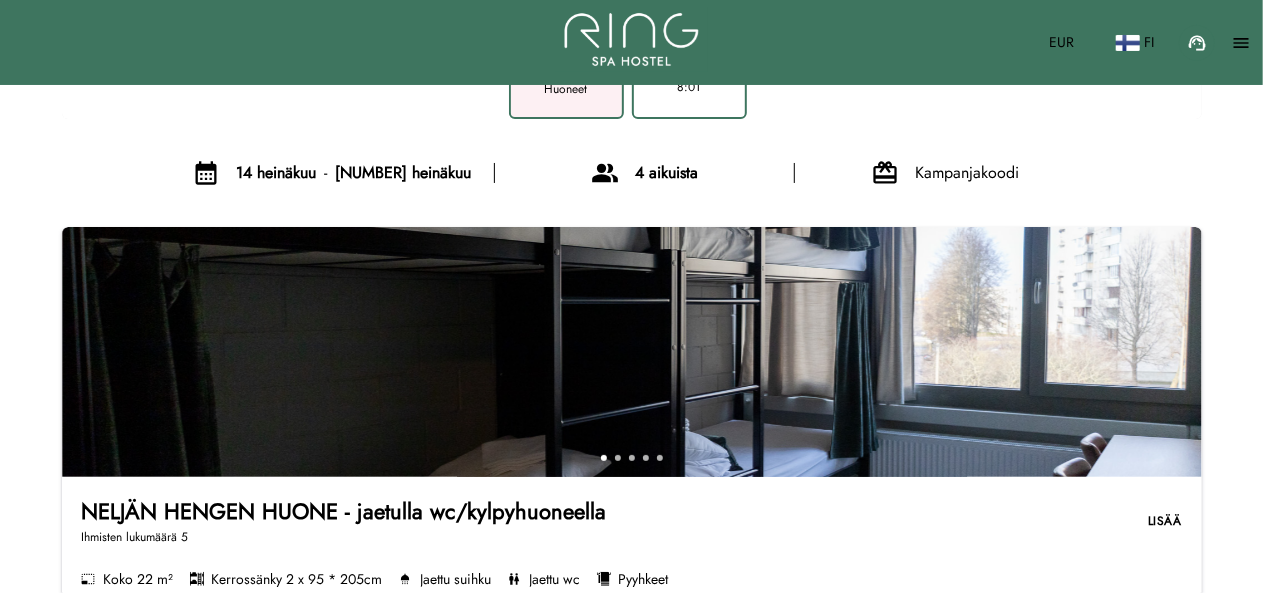 click on "[NUMBER] heinäkuu" at bounding box center [403, 173] 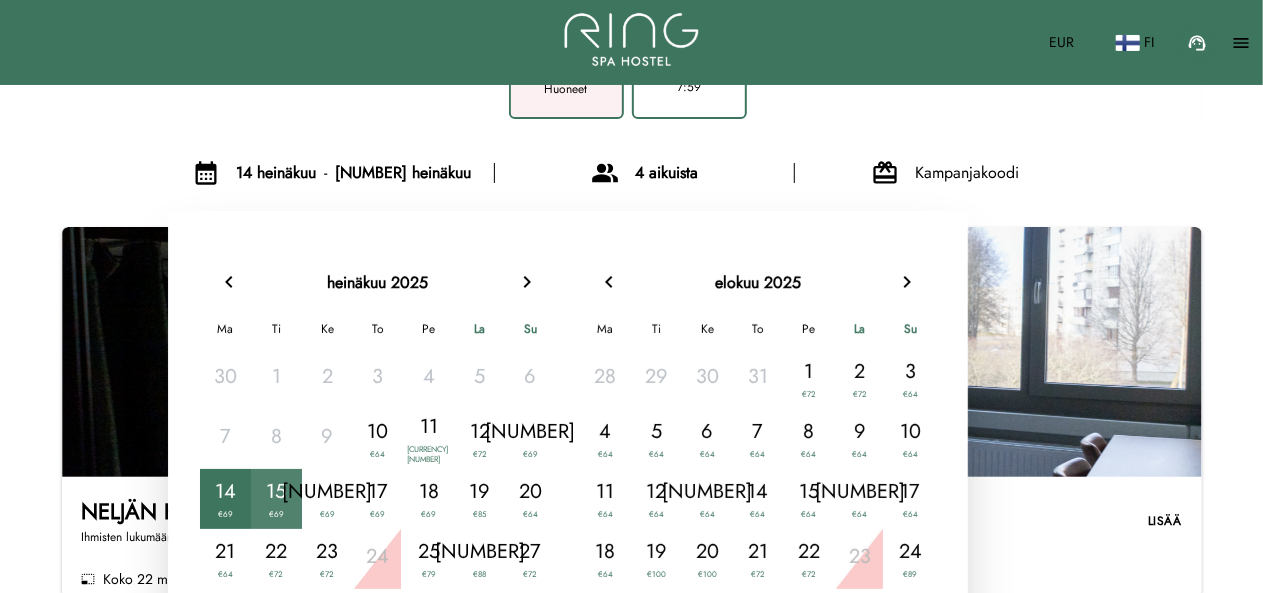 click on "15 €69" at bounding box center (276, 499) 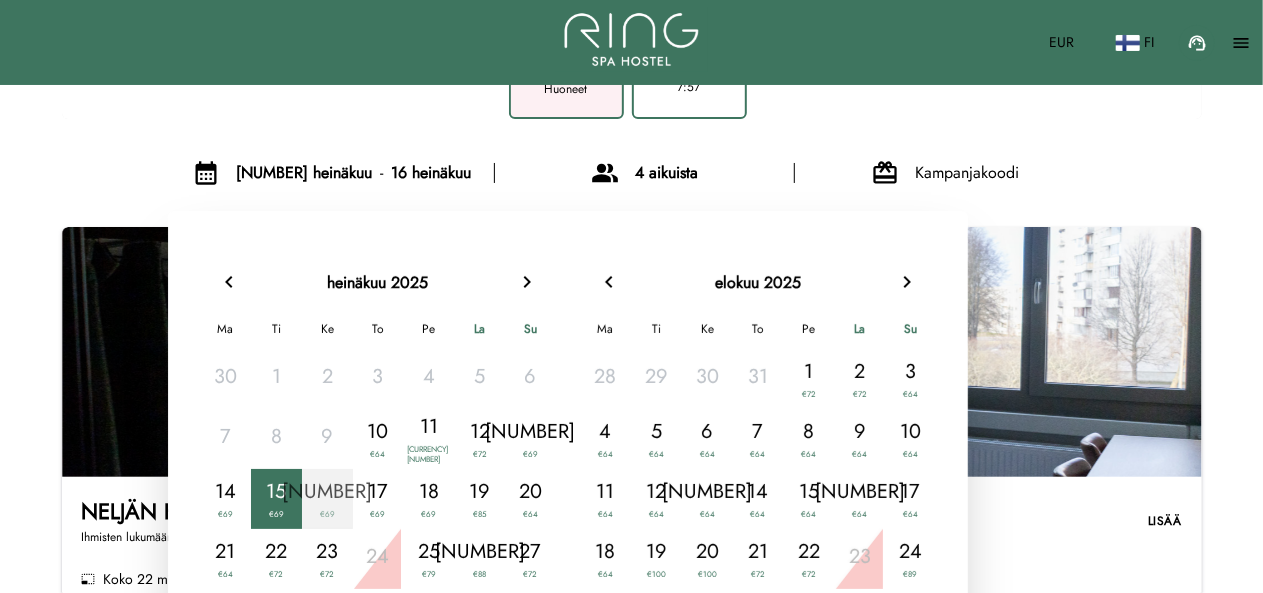 click on "€69" at bounding box center (377, 454) 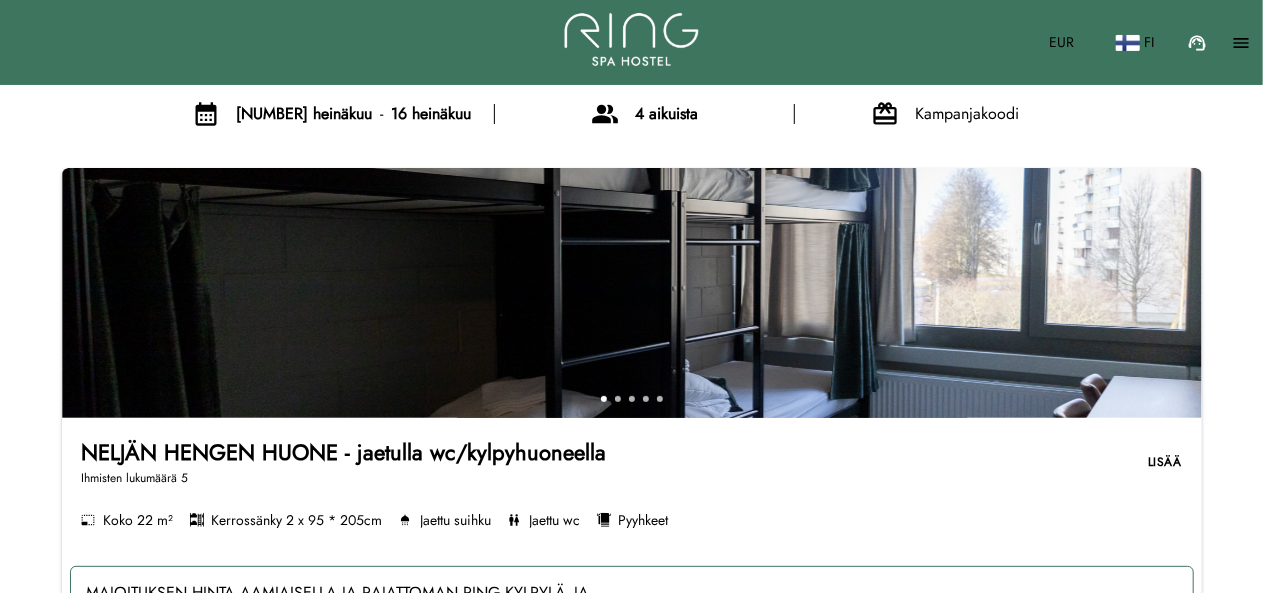 scroll, scrollTop: 327, scrollLeft: 0, axis: vertical 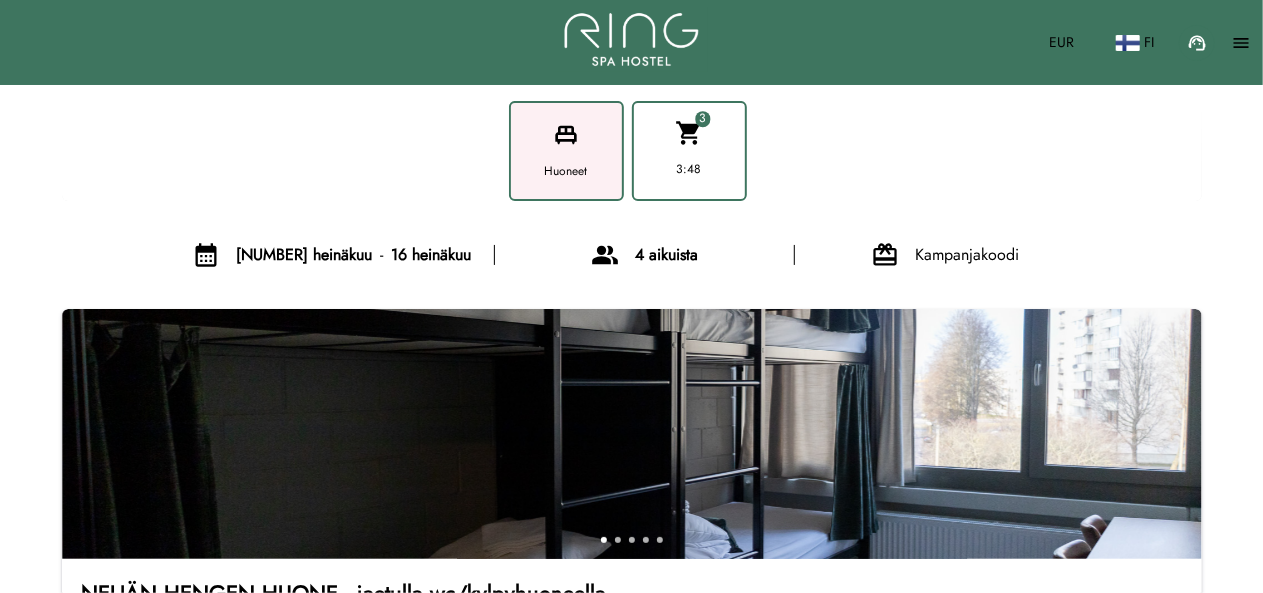 drag, startPoint x: 1243, startPoint y: 37, endPoint x: 1154, endPoint y: 9, distance: 93.30059 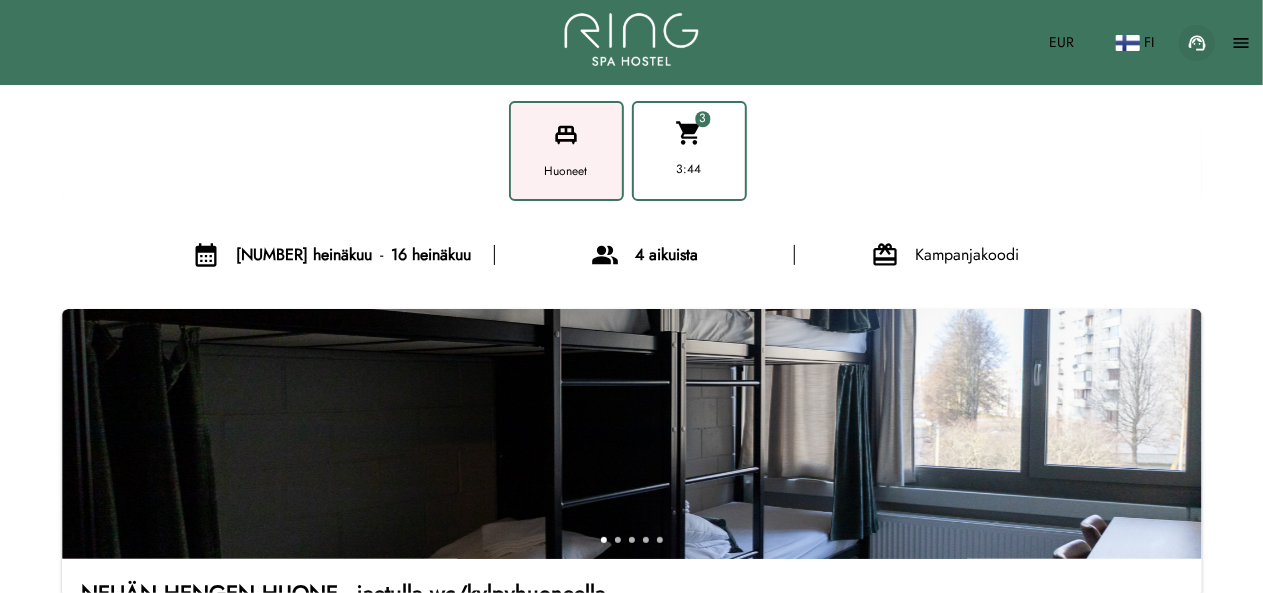 click on "support_agent" at bounding box center (1197, 43) 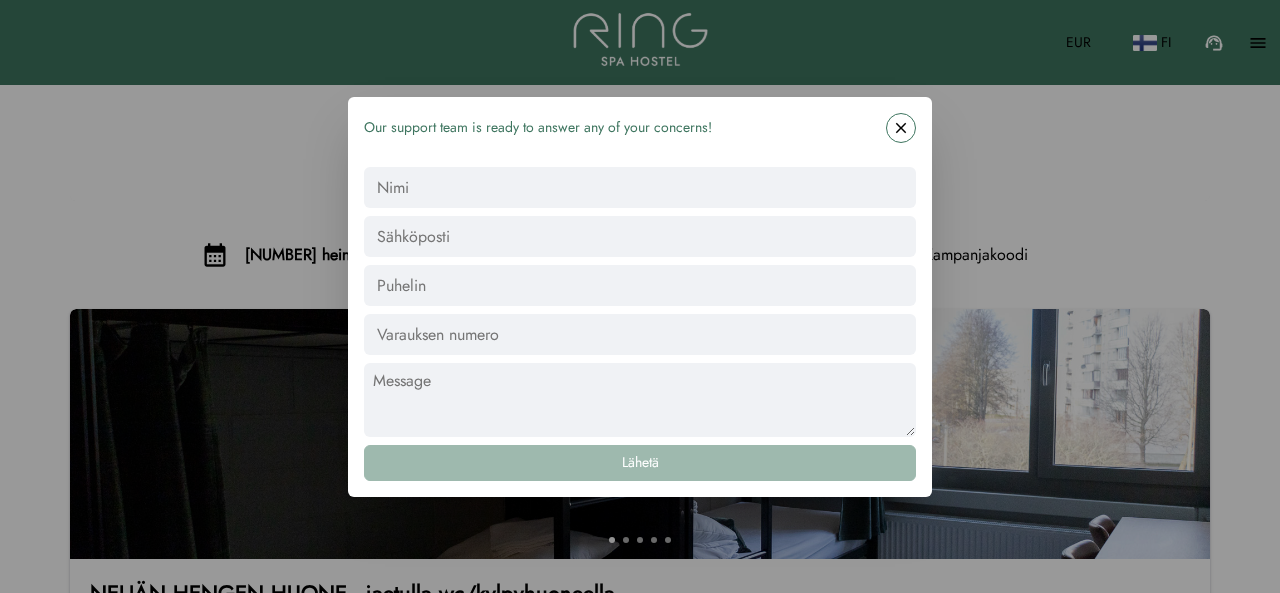 click on "Nimi" at bounding box center [640, 187] 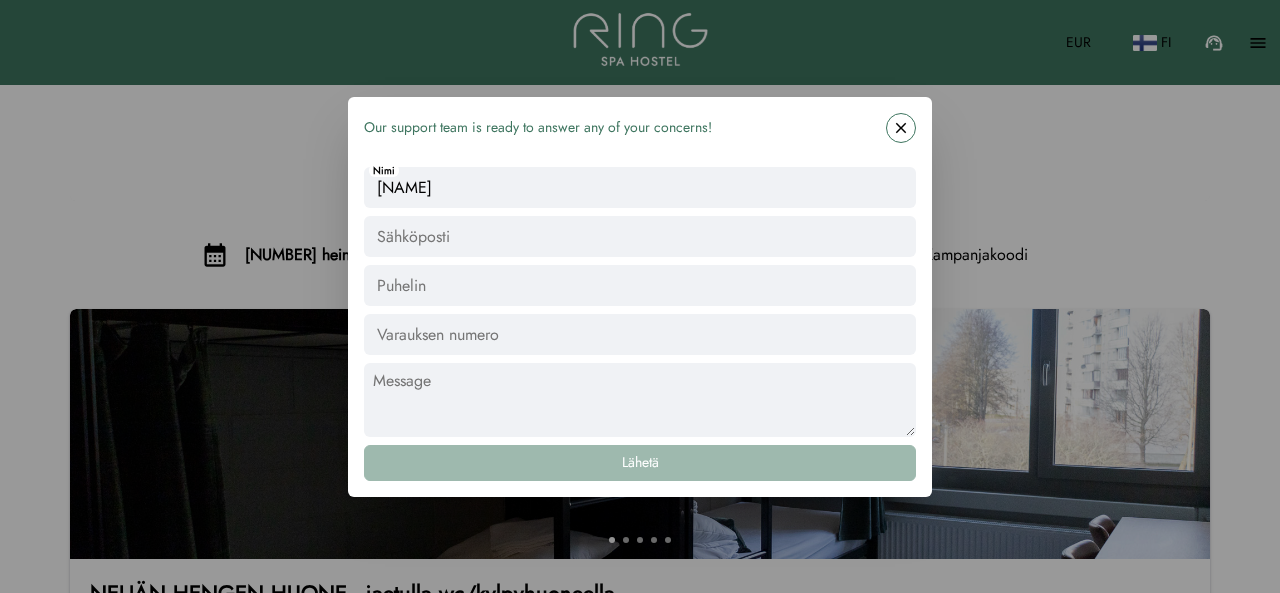 type on "[NAME]" 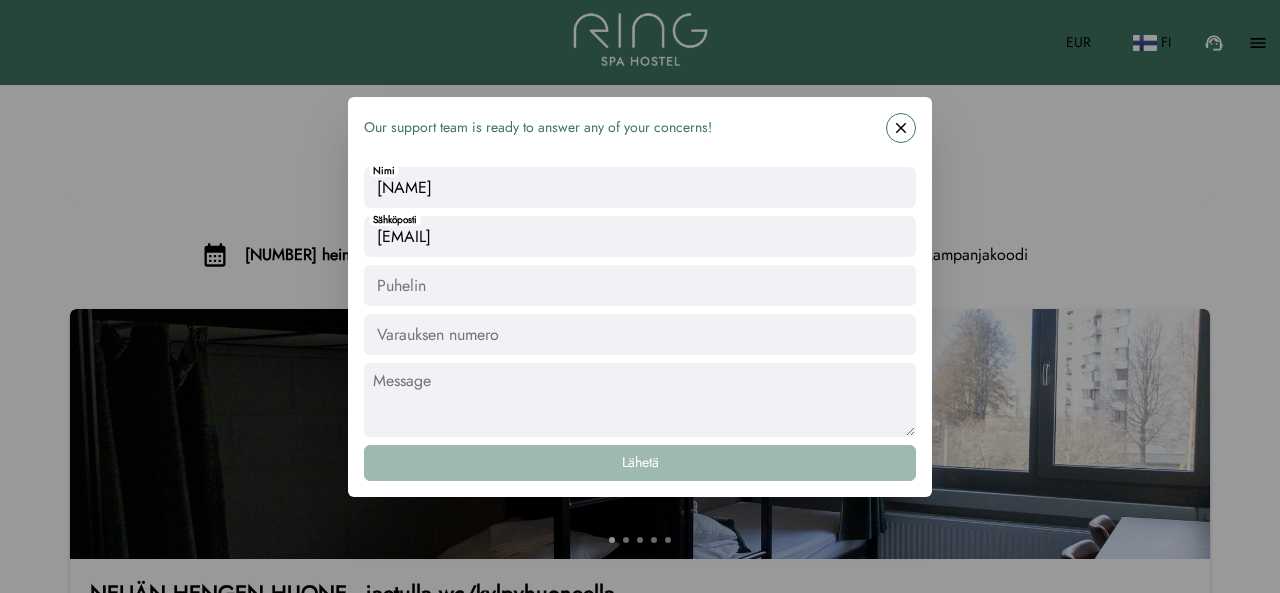 type on "[EMAIL]" 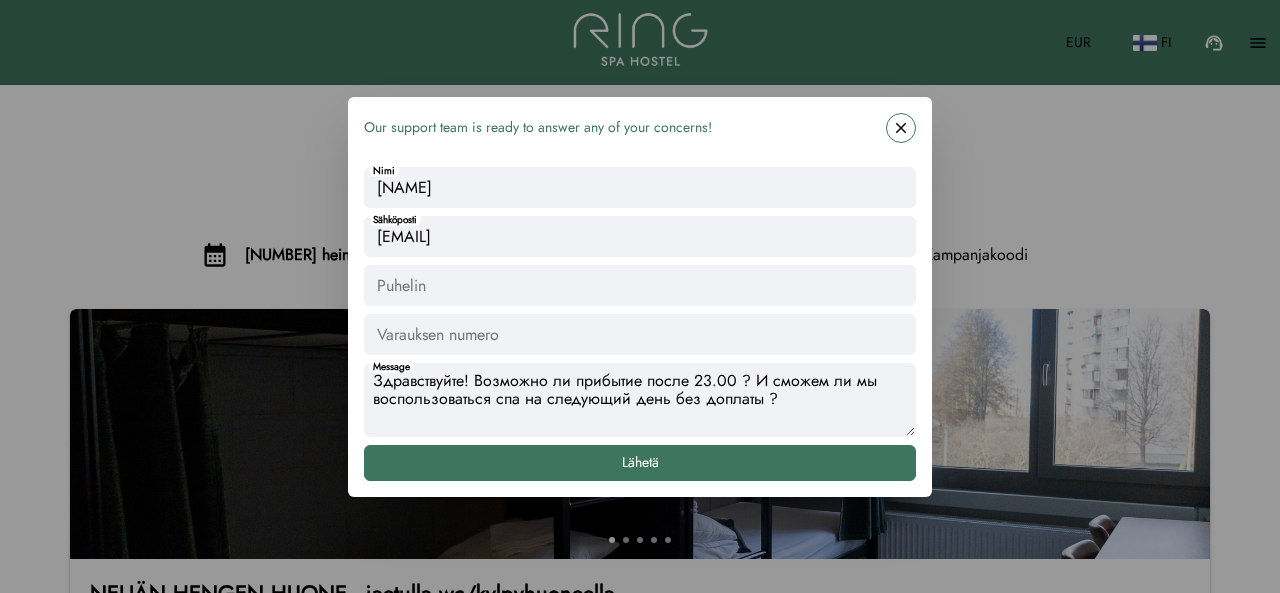 click on "Здравствуйте! Возможно ли прибытие после 23.00 ? И сможем ли мы воспользоваться спа на следующий день без доплаты ?" at bounding box center [640, 400] 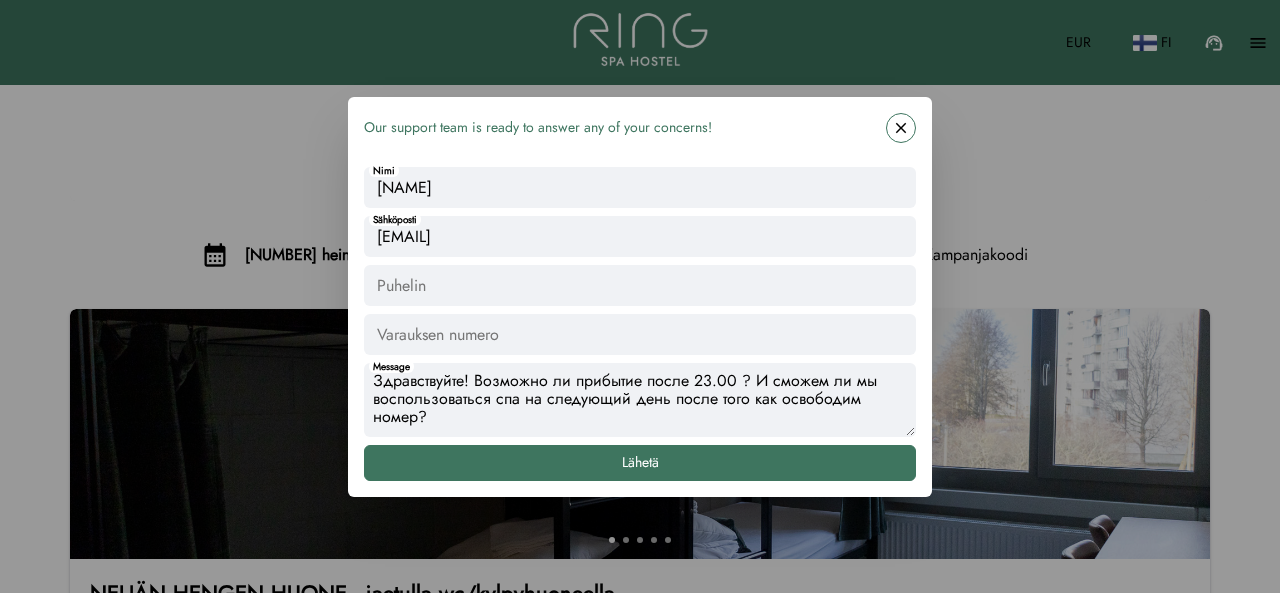 click on "Здравствуйте! Возможно ли прибытие после 23.00 ? И сможем ли мы воспользоваться спа на следующий день после того как освободим номер?" at bounding box center (640, 400) 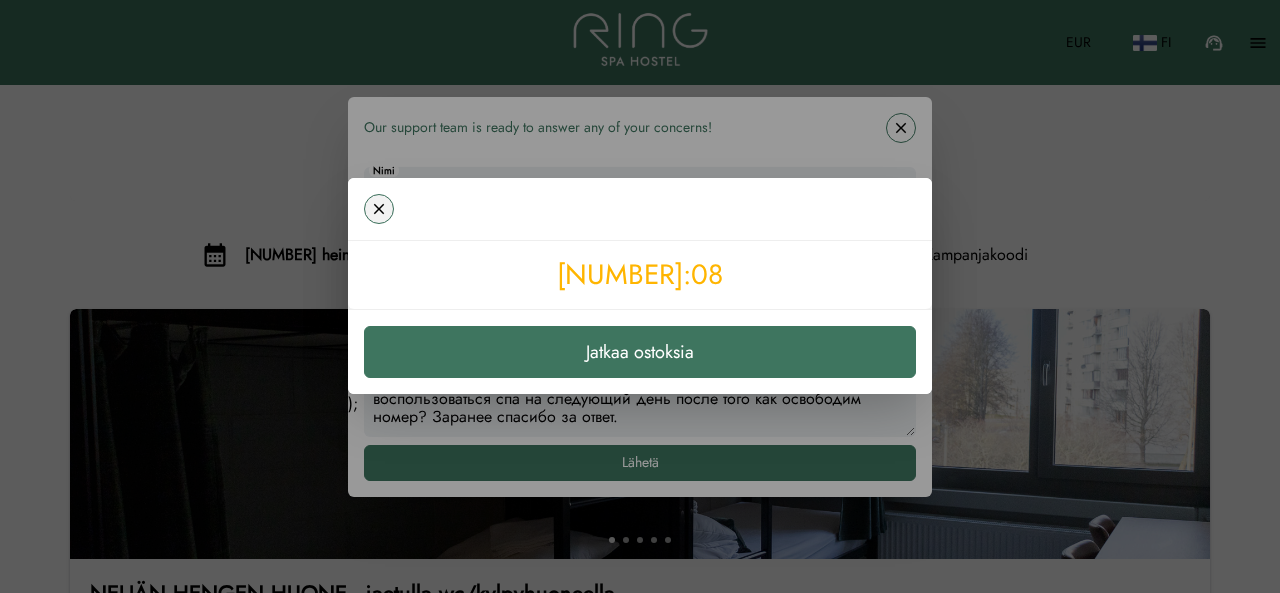 type on "Здравствуйте! Возможно ли прибытие после 23.00 ? И сможем ли мы воспользоваться спа на следующий день после того как освободим номер? Заранее спасибо за ответ." 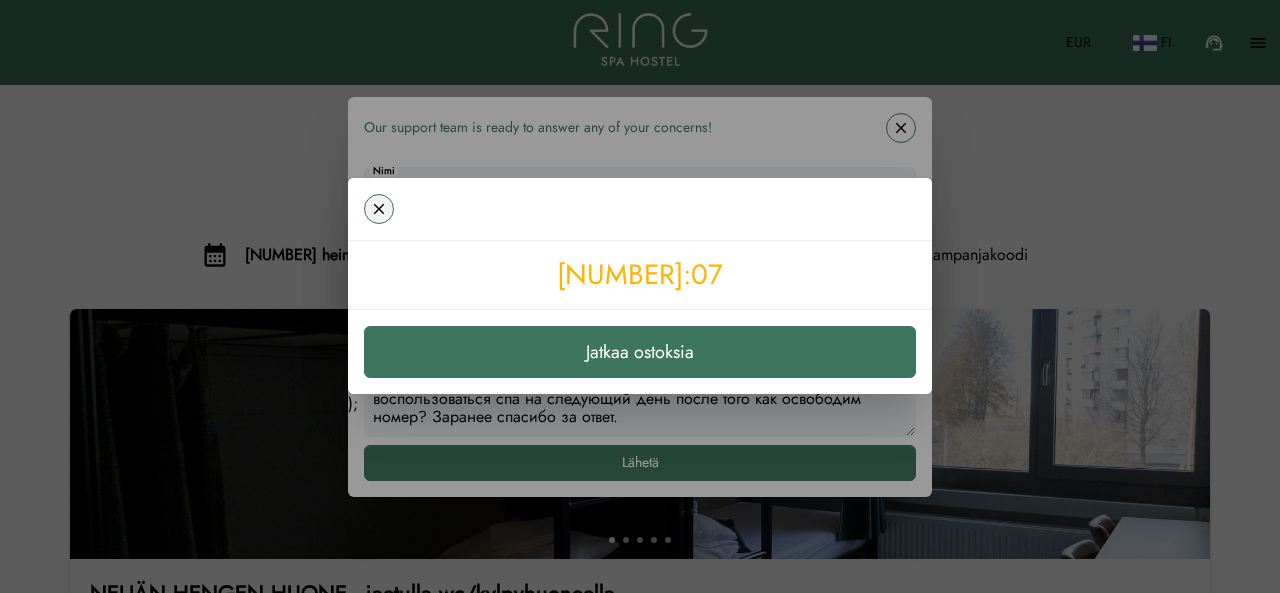 click on "close" at bounding box center (379, 209) 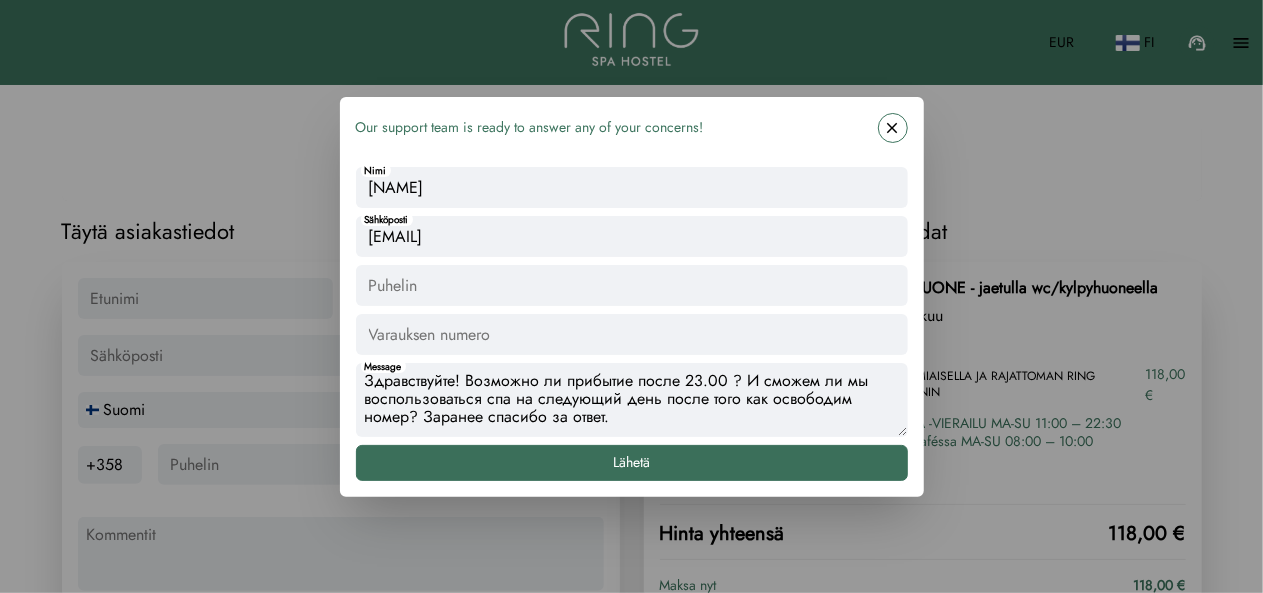 click on "Lähetä" at bounding box center (632, 463) 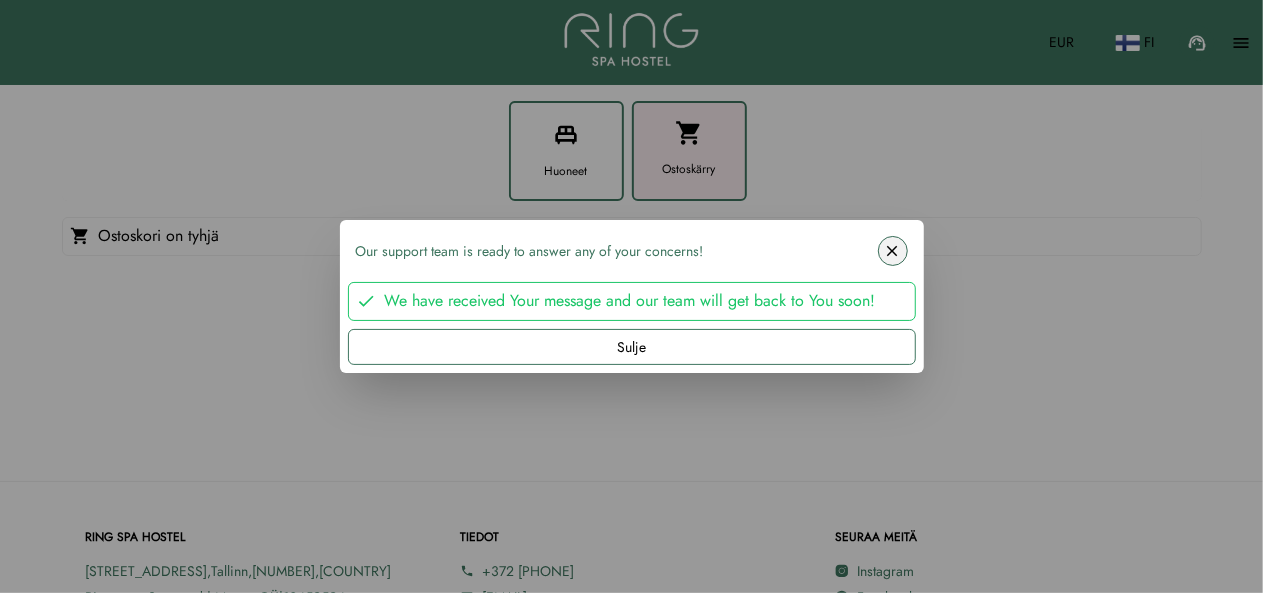 click on "close" at bounding box center (893, 251) 